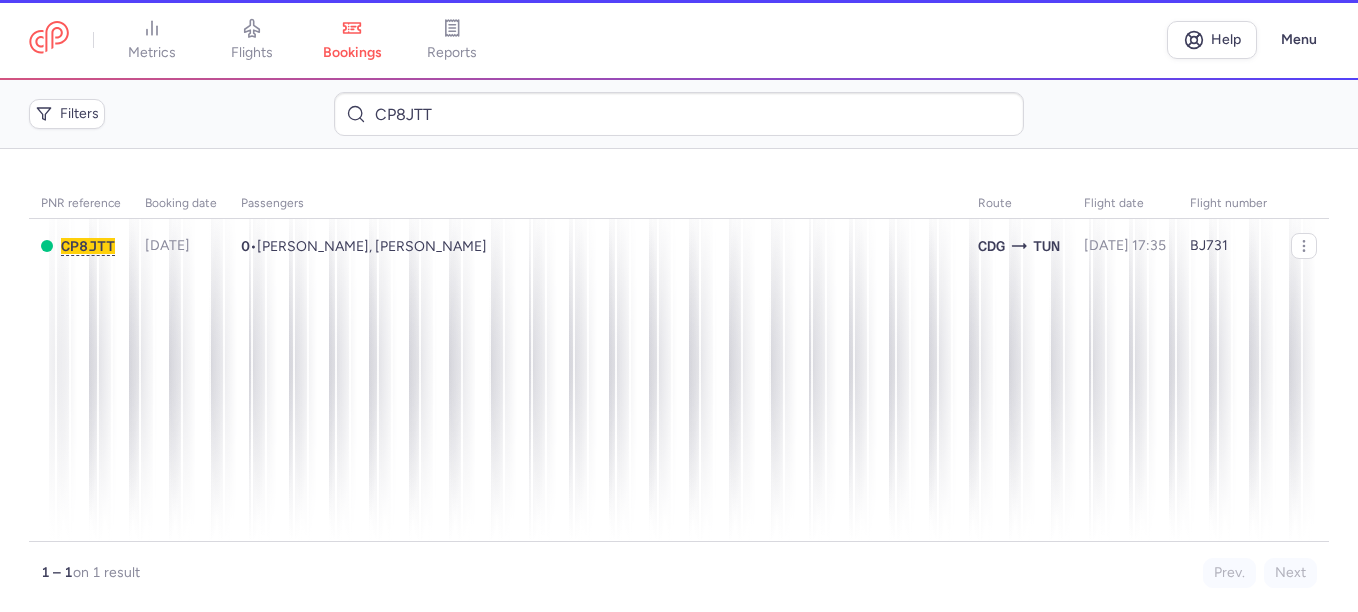 scroll, scrollTop: 0, scrollLeft: 0, axis: both 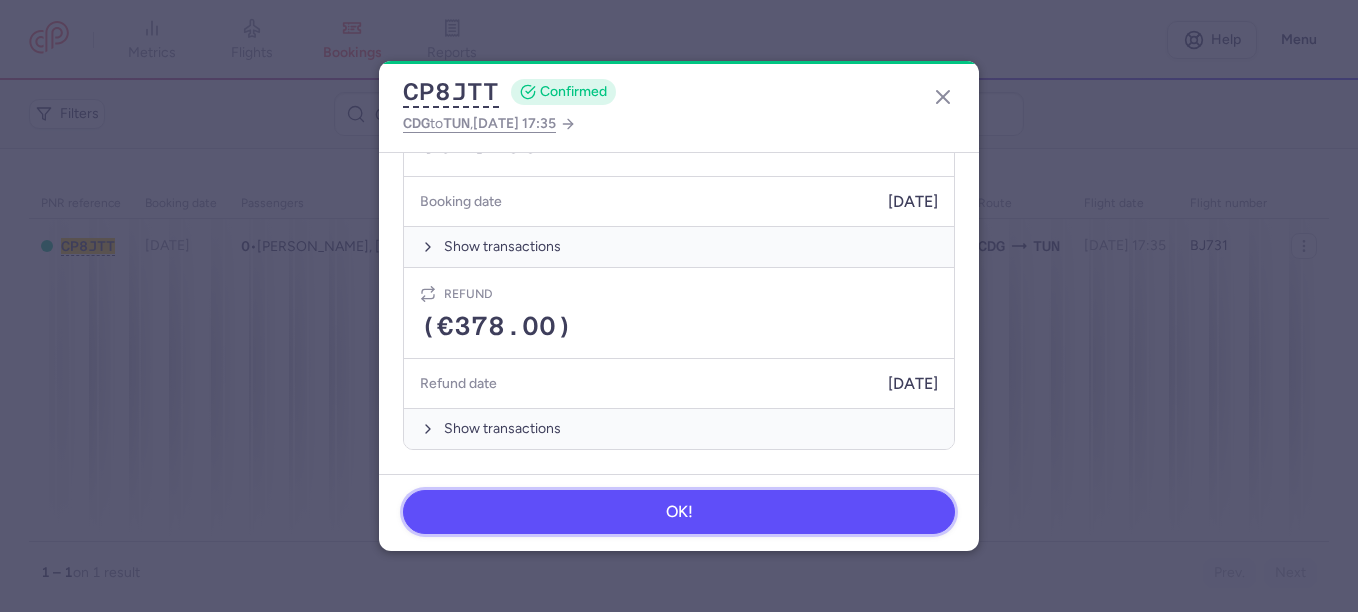 click on "OK!" at bounding box center [679, 512] 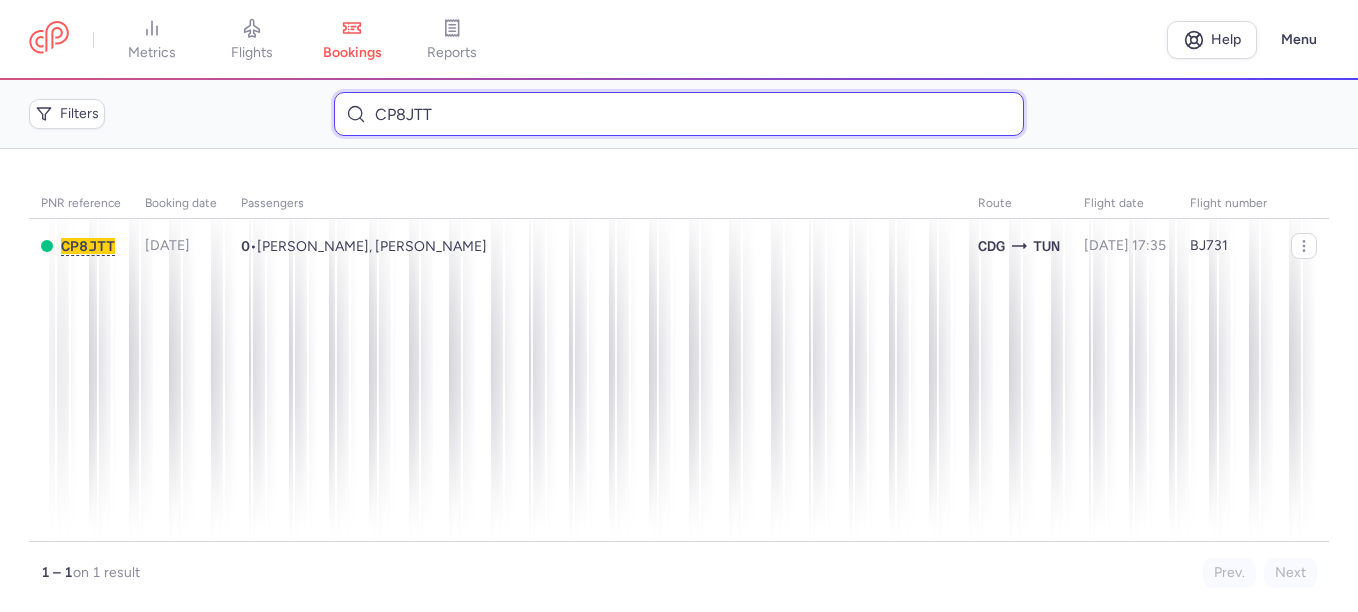 click on "CP8JTT" at bounding box center (678, 114) 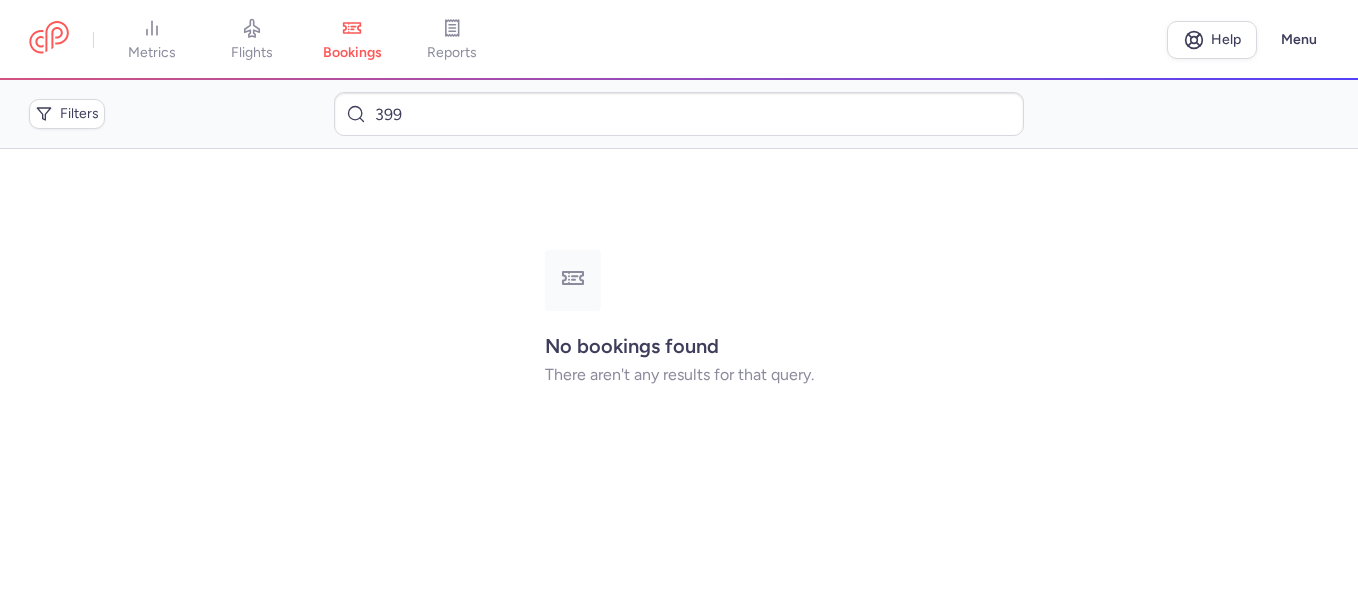 click on "No bookings found There aren't any results for that query." at bounding box center [679, 317] 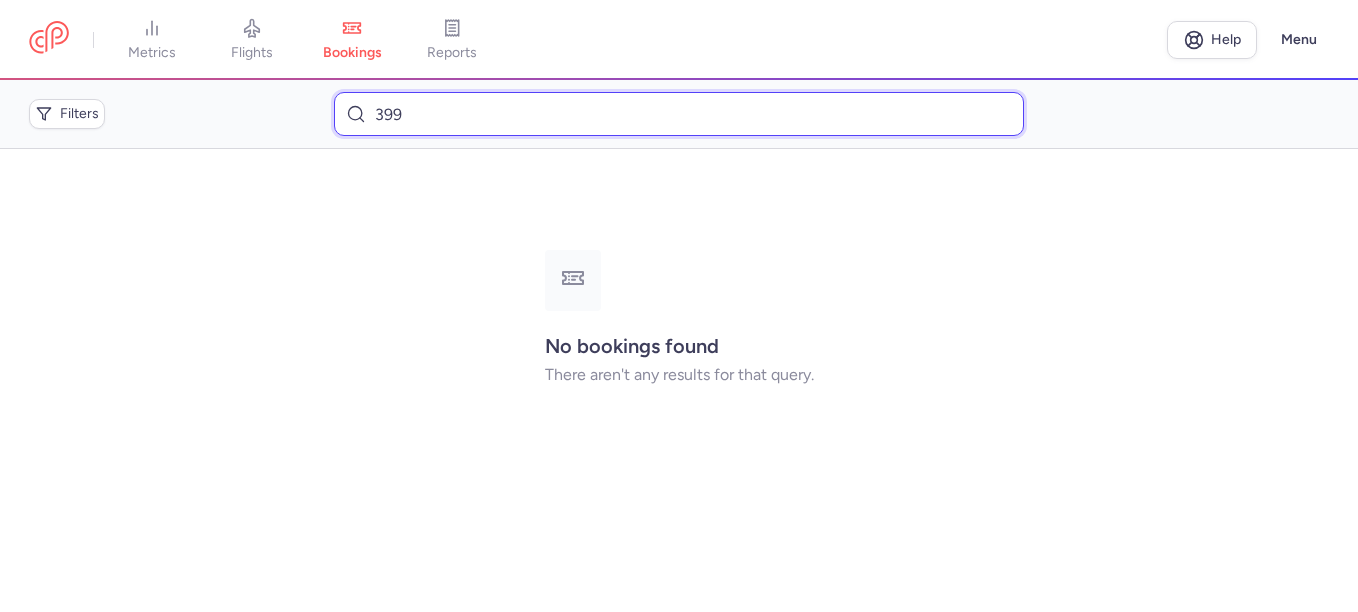 click on "399" at bounding box center (678, 114) 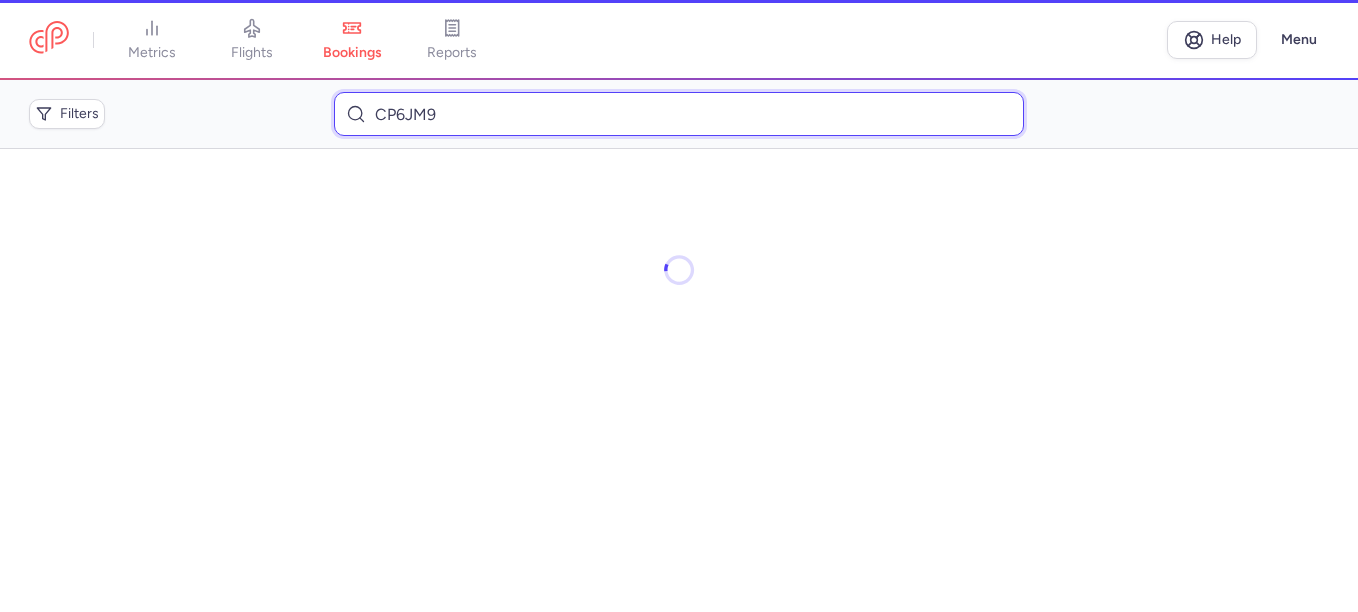 type on "CP6JM9" 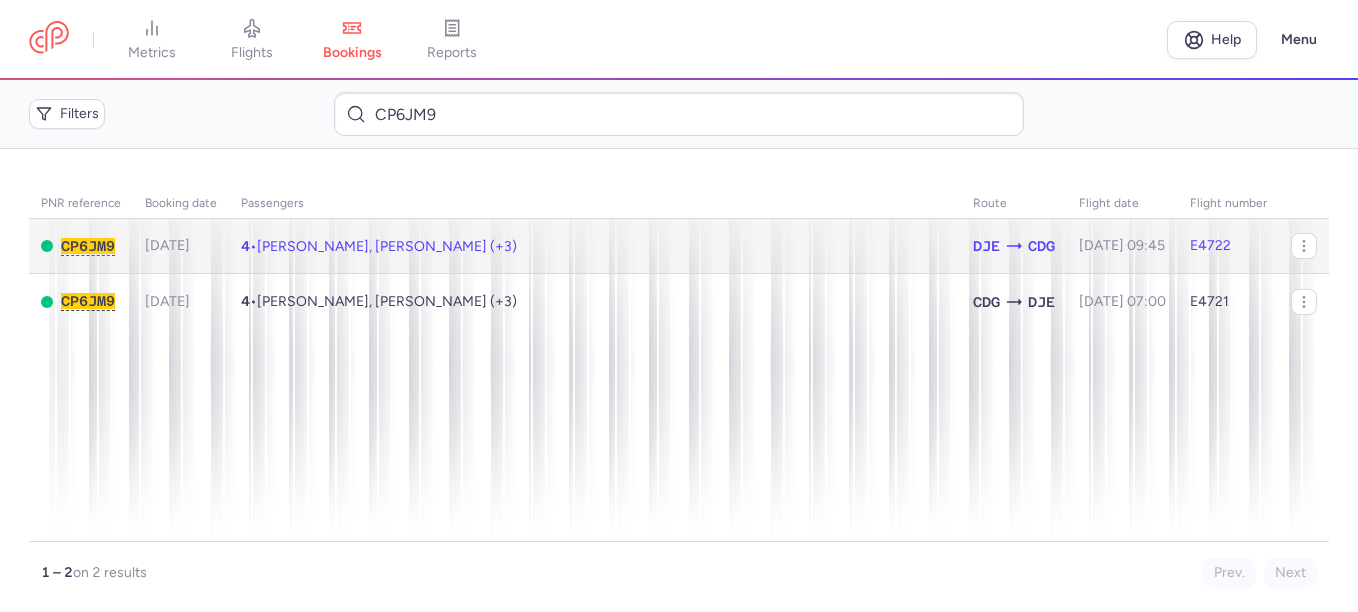 click on "4  •  [PERSON_NAME], [PERSON_NAME] (+3)" 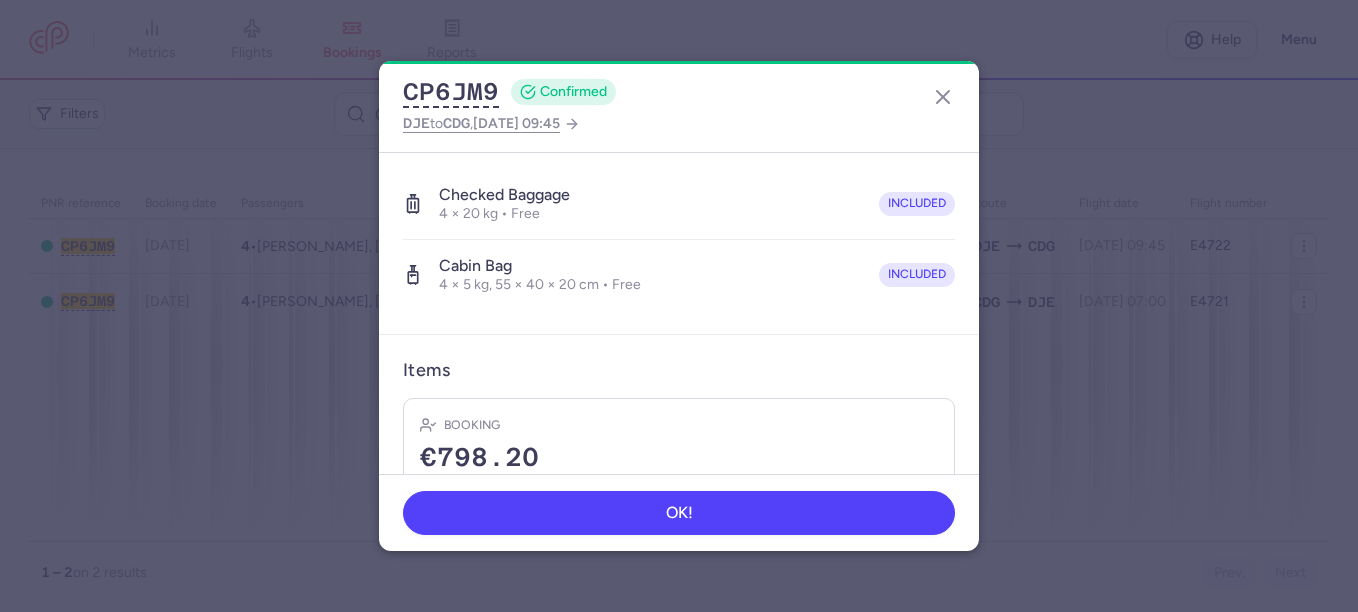 scroll, scrollTop: 878, scrollLeft: 0, axis: vertical 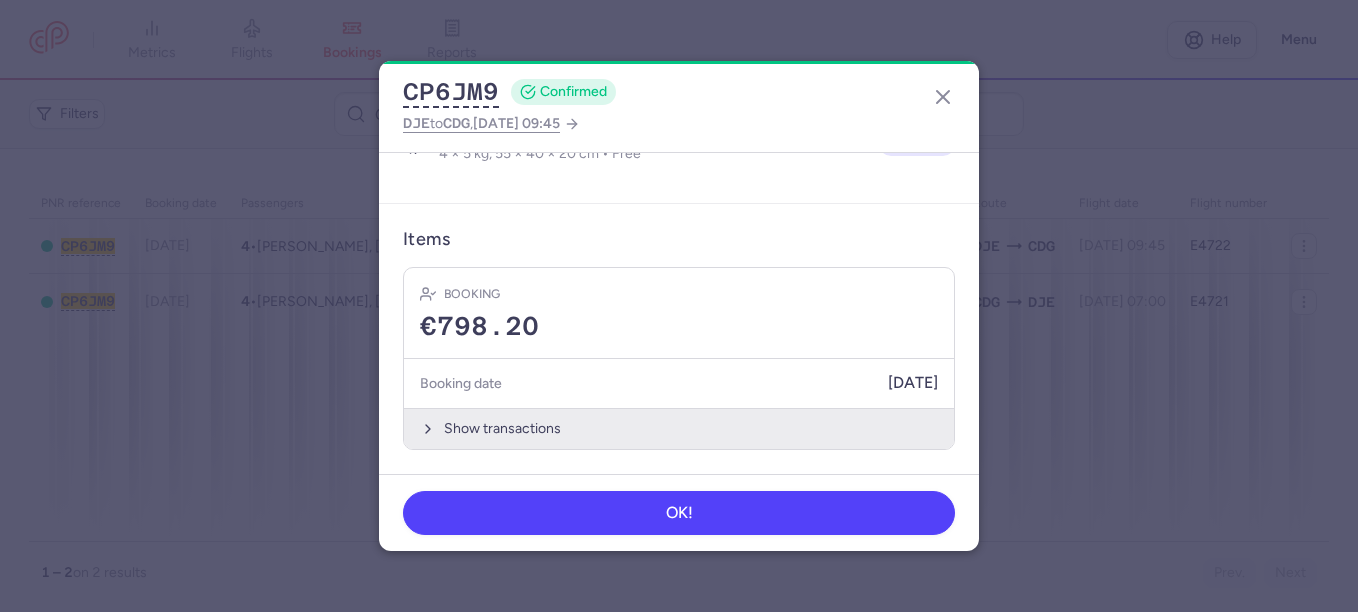 click on "Show transactions" at bounding box center (679, 428) 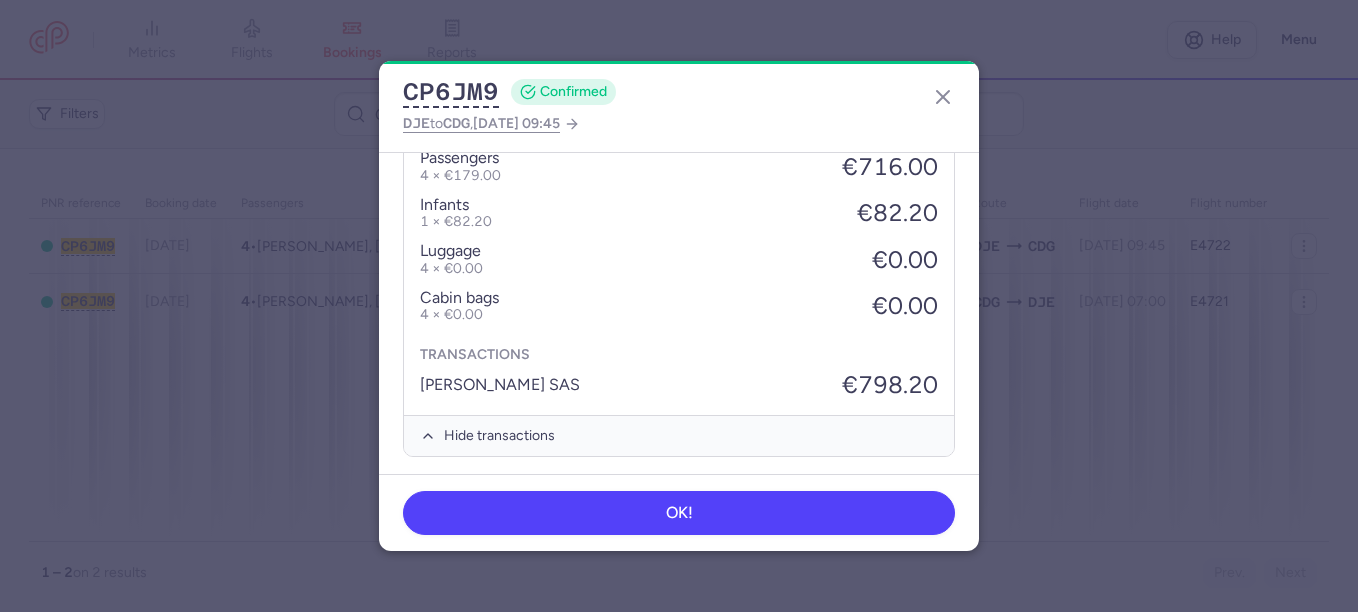 scroll, scrollTop: 1185, scrollLeft: 0, axis: vertical 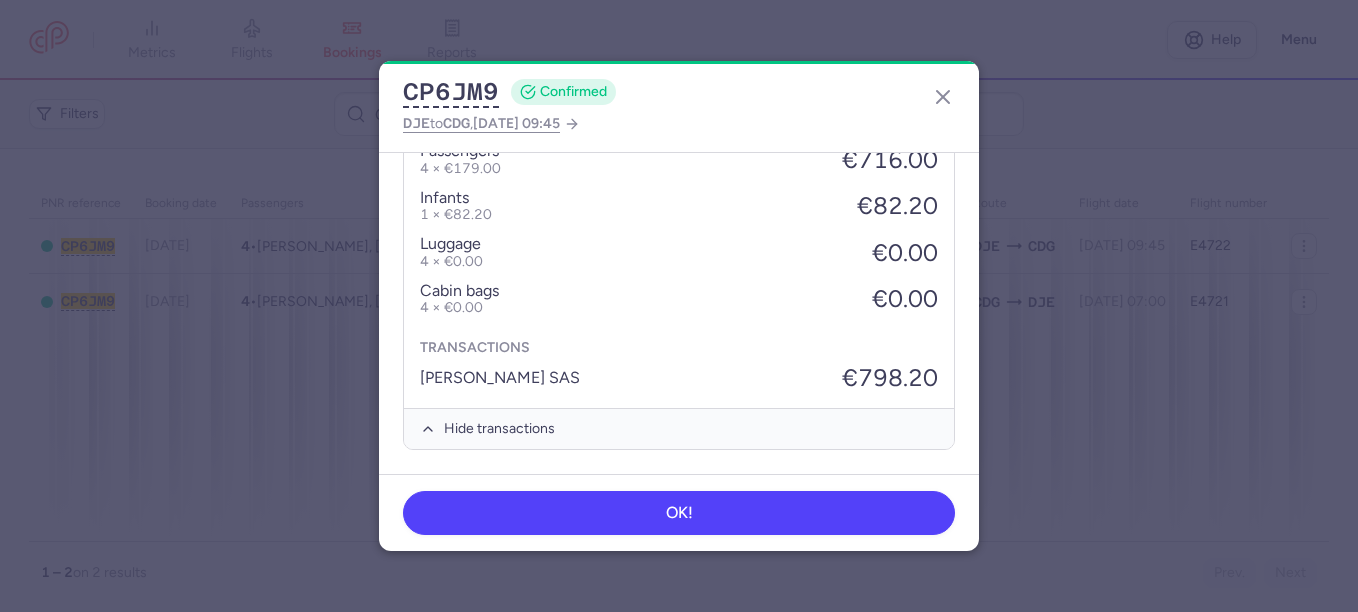 click on "CP6JM9  CONFIRMED DJE  to  CDG ,  [DATE] 09:45 General information CP reference CP6JM9 Reservation  Check reservation  Passengers [PERSON_NAME]  [DEMOGRAPHIC_DATA] • Born [DEMOGRAPHIC_DATA] [PERSON_NAME]  [DEMOGRAPHIC_DATA] • Born [DEMOGRAPHIC_DATA] [PERSON_NAME]  [DEMOGRAPHIC_DATA] • Born [DEMOGRAPHIC_DATA] [PERSON_NAME]  [DEMOGRAPHIC_DATA] • Born [DEMOGRAPHIC_DATA] Infants [PERSON_NAME][DEMOGRAPHIC_DATA] • Born [DEMOGRAPHIC_DATA] Ancillaries Checked baggage 4 × 20 kg • Free included Cabin bag 4 × 5 kg, 55 × 40 × 20 cm • Free included Items Booking €798.20 Booking date  [DATE] Details passengers 4 × €179.00 €716.00 infants 1 × €82.20 €82.20 luggage 4 × €0.00 €0.00 cabin bags 4 × €0.00 €0.00 Transactions [PERSON_NAME] SAS €798.20  Hide transactions OK!" at bounding box center (679, 306) 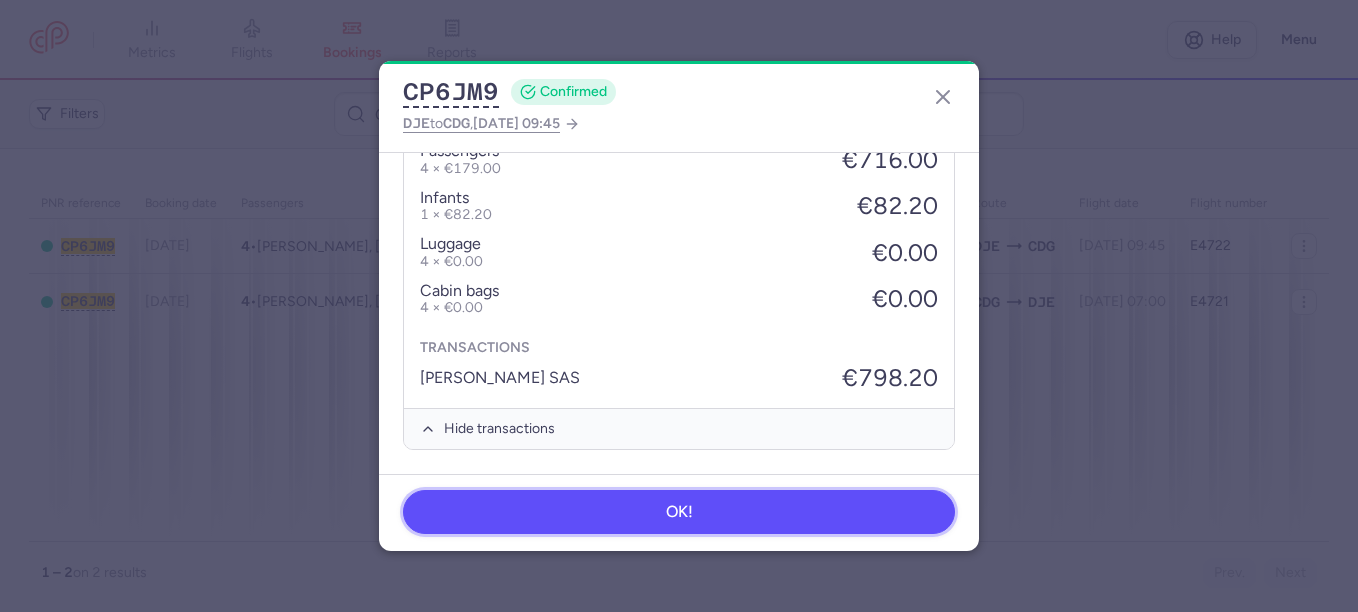 click on "OK!" at bounding box center [679, 512] 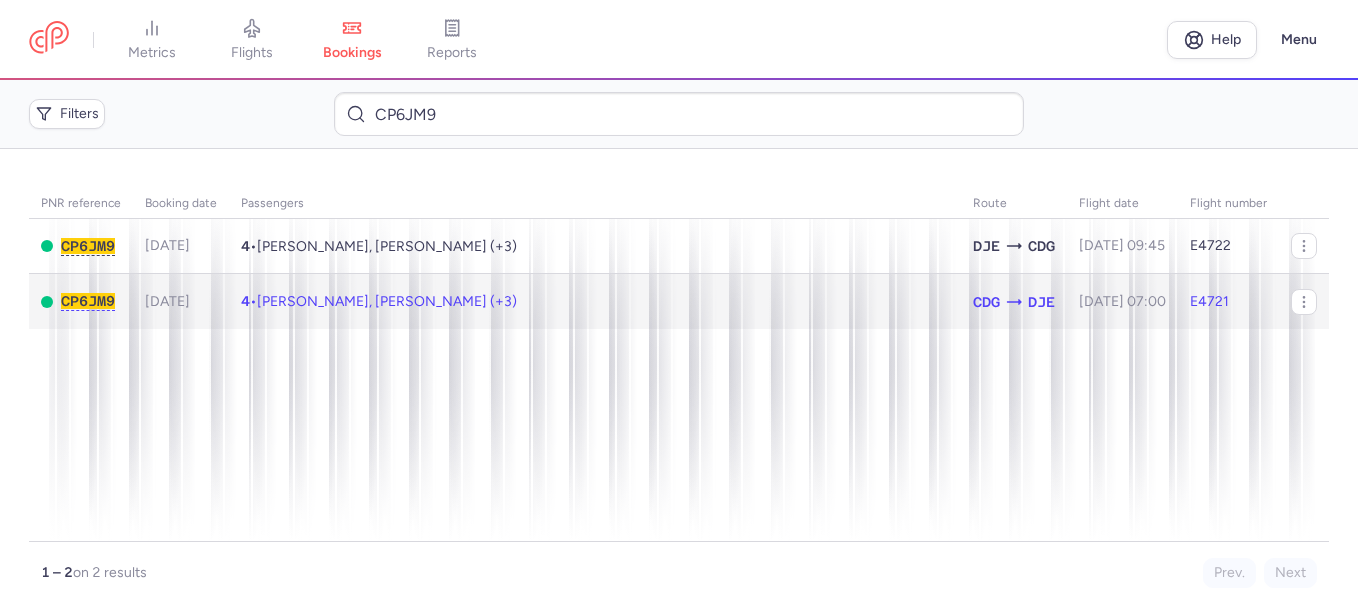 click on "4  •  [PERSON_NAME], [PERSON_NAME] (+3)" 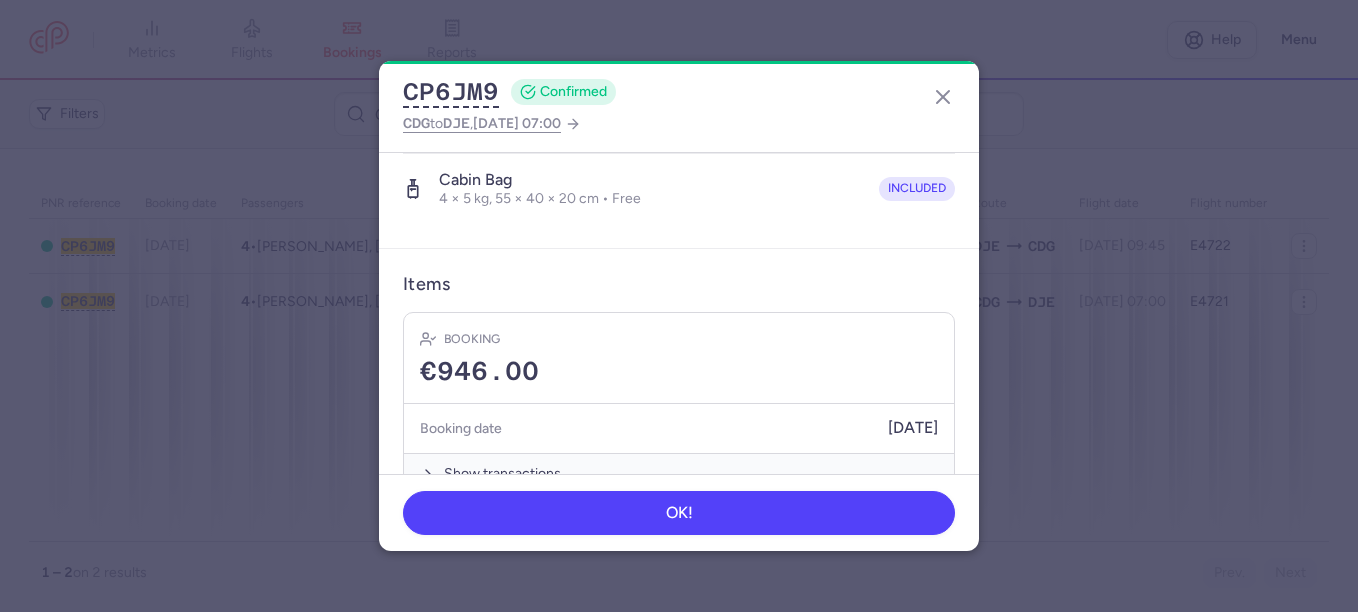 scroll, scrollTop: 878, scrollLeft: 0, axis: vertical 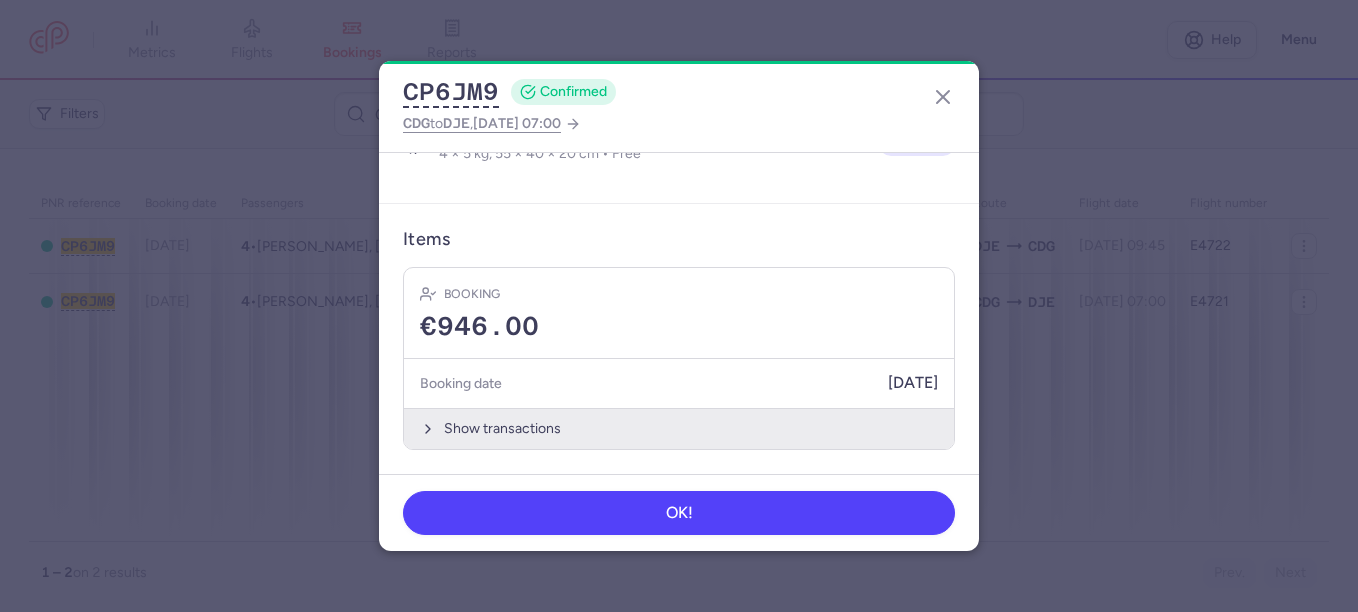 click on "Show transactions" at bounding box center [679, 428] 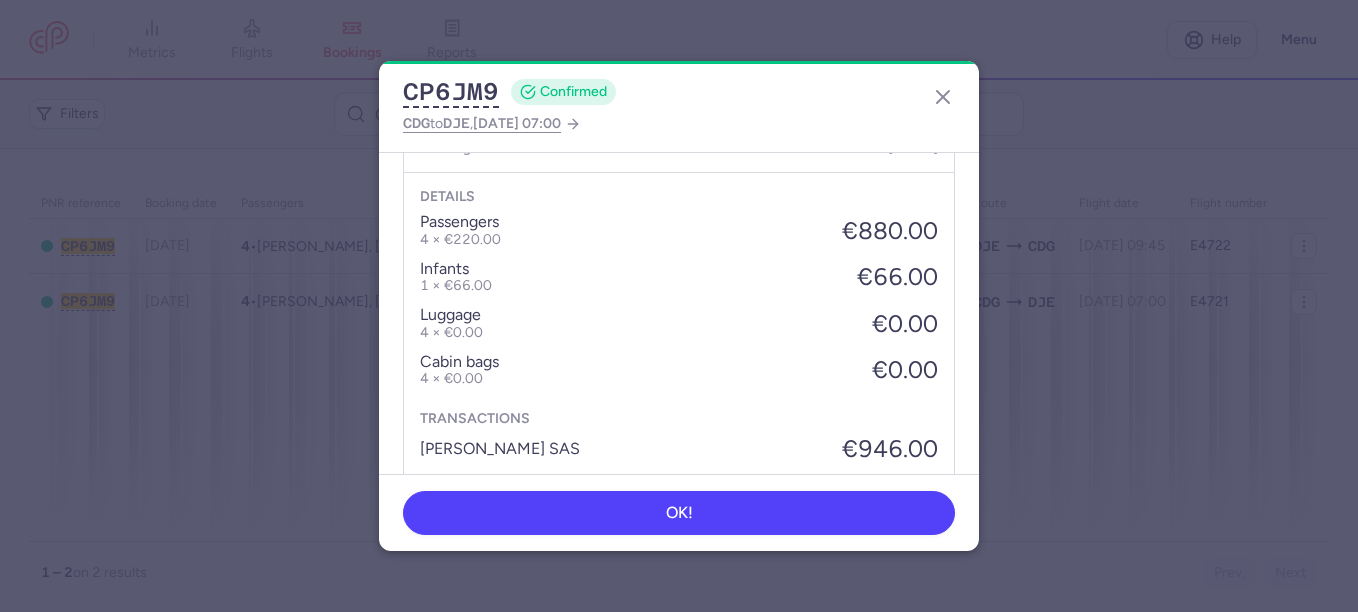 scroll, scrollTop: 1178, scrollLeft: 0, axis: vertical 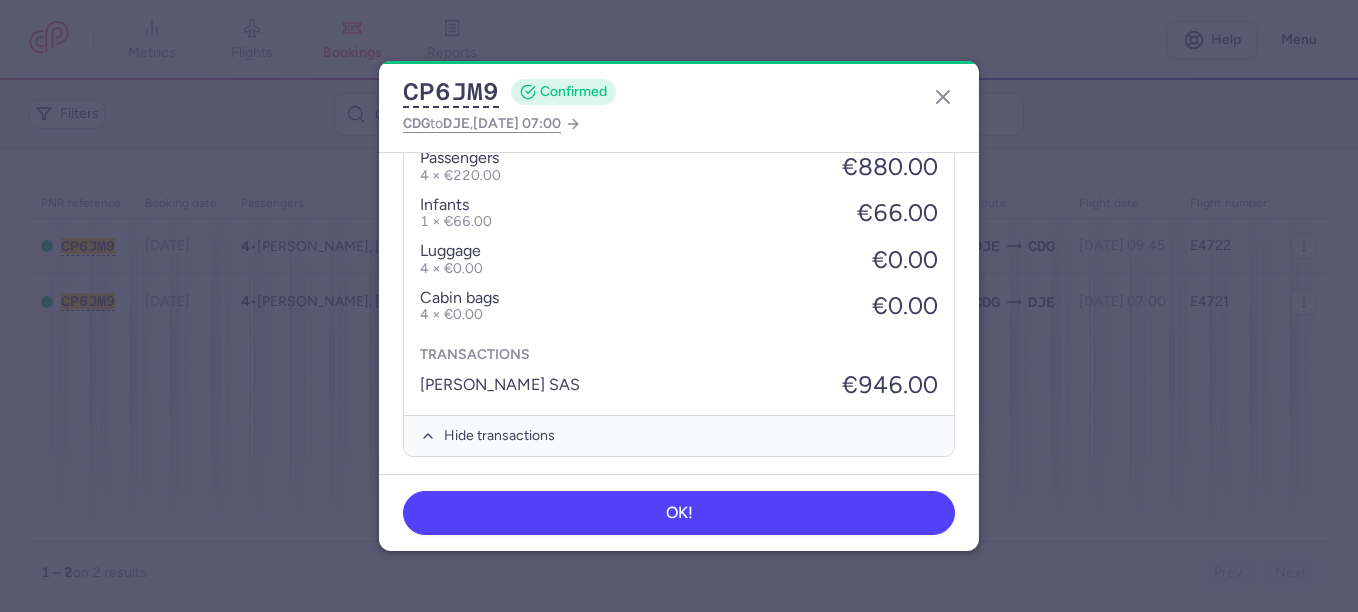 click on "Details passengers 4 × €220.00 €880.00 infants 1 × €66.00 €66.00 luggage 4 × €0.00 €0.00 cabin bags 4 × €0.00 €0.00 Transactions [PERSON_NAME] SAS €946.00" at bounding box center [679, 261] 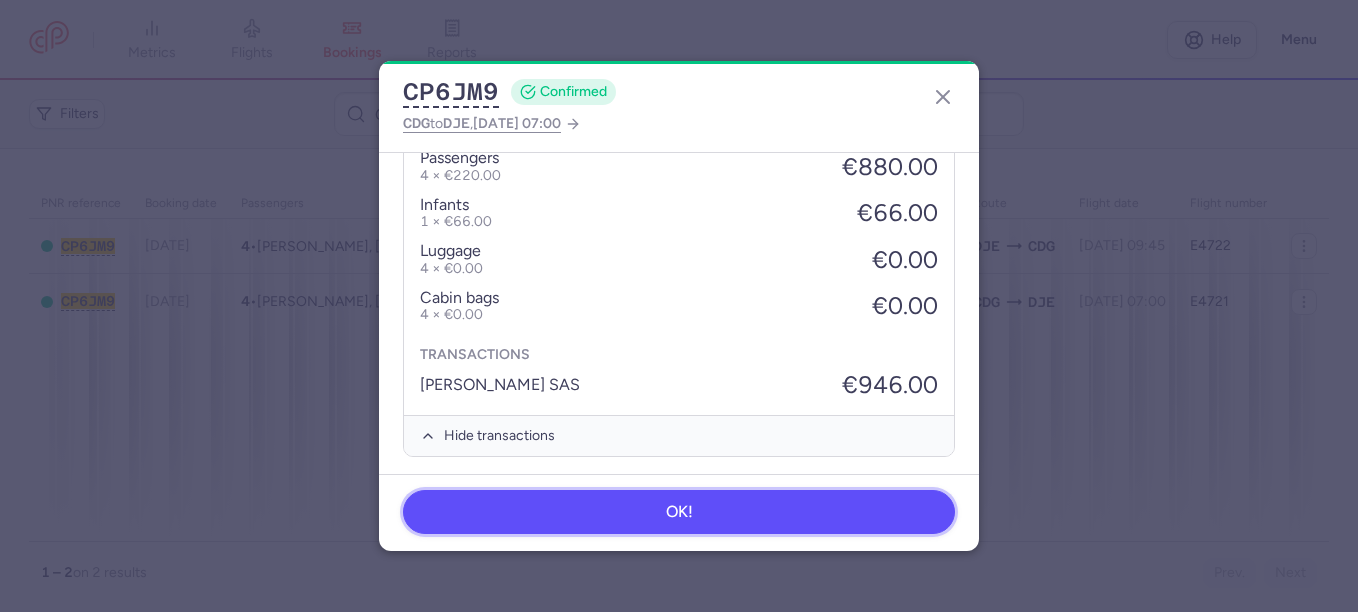 click on "OK!" at bounding box center (679, 512) 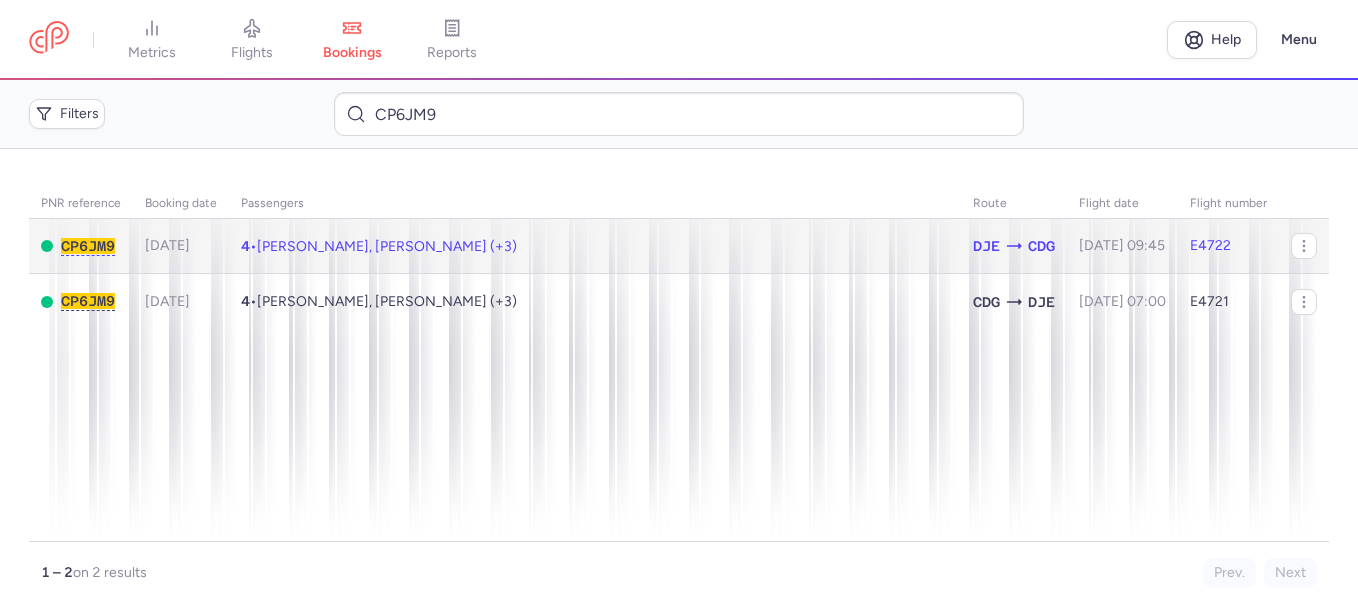 click on "4  •  [PERSON_NAME], [PERSON_NAME] (+3)" 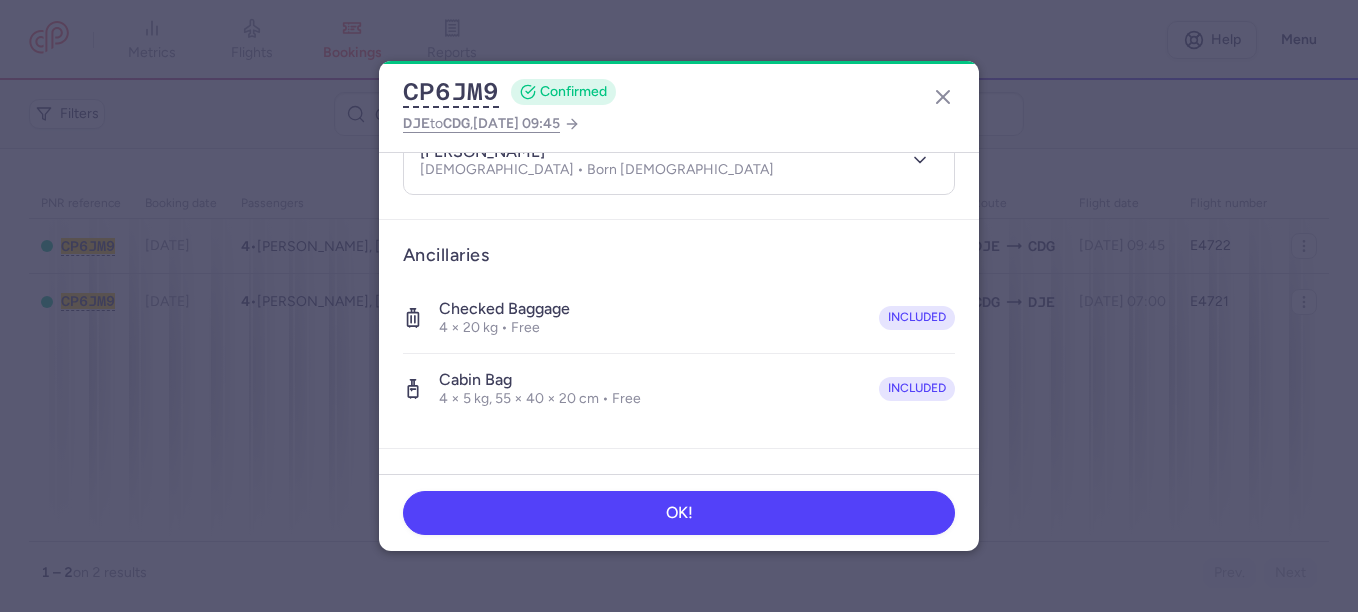 scroll, scrollTop: 878, scrollLeft: 0, axis: vertical 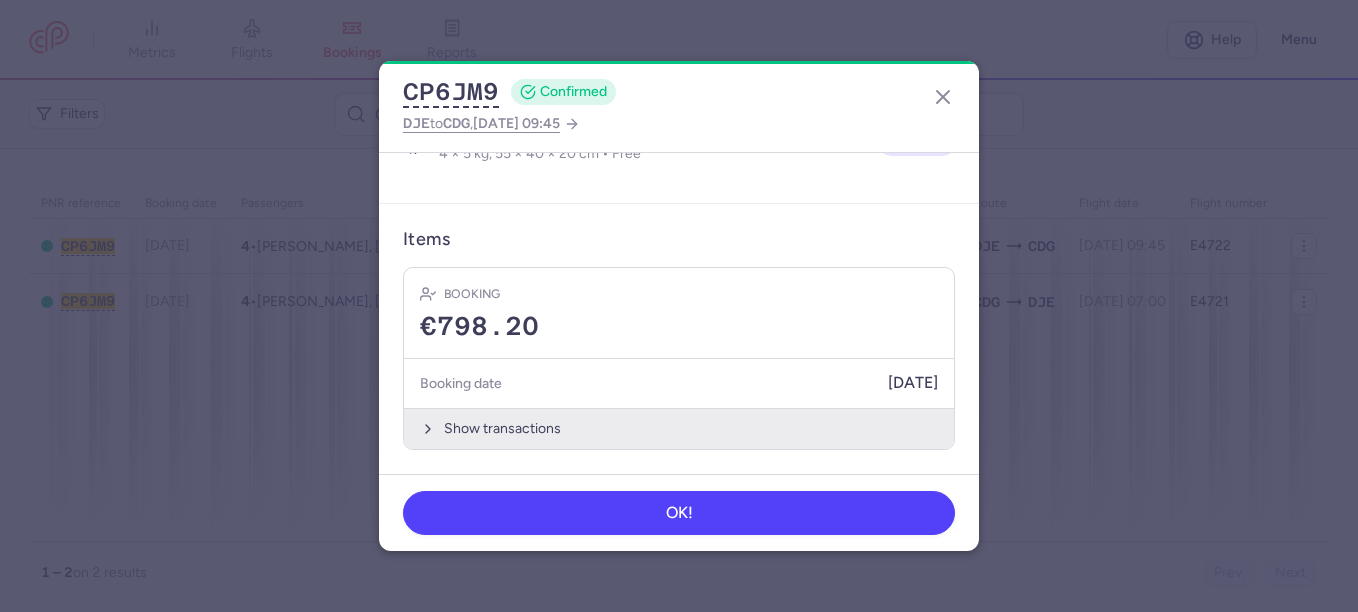 click on "Show transactions" at bounding box center (679, 428) 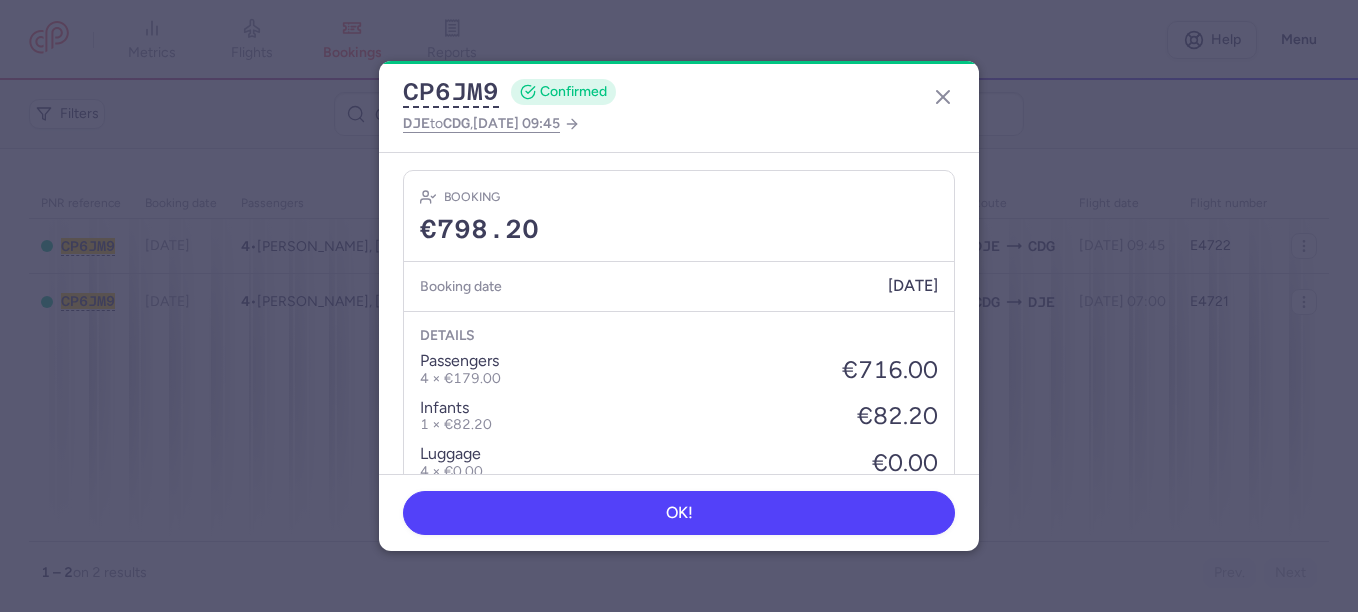 scroll, scrollTop: 1078, scrollLeft: 0, axis: vertical 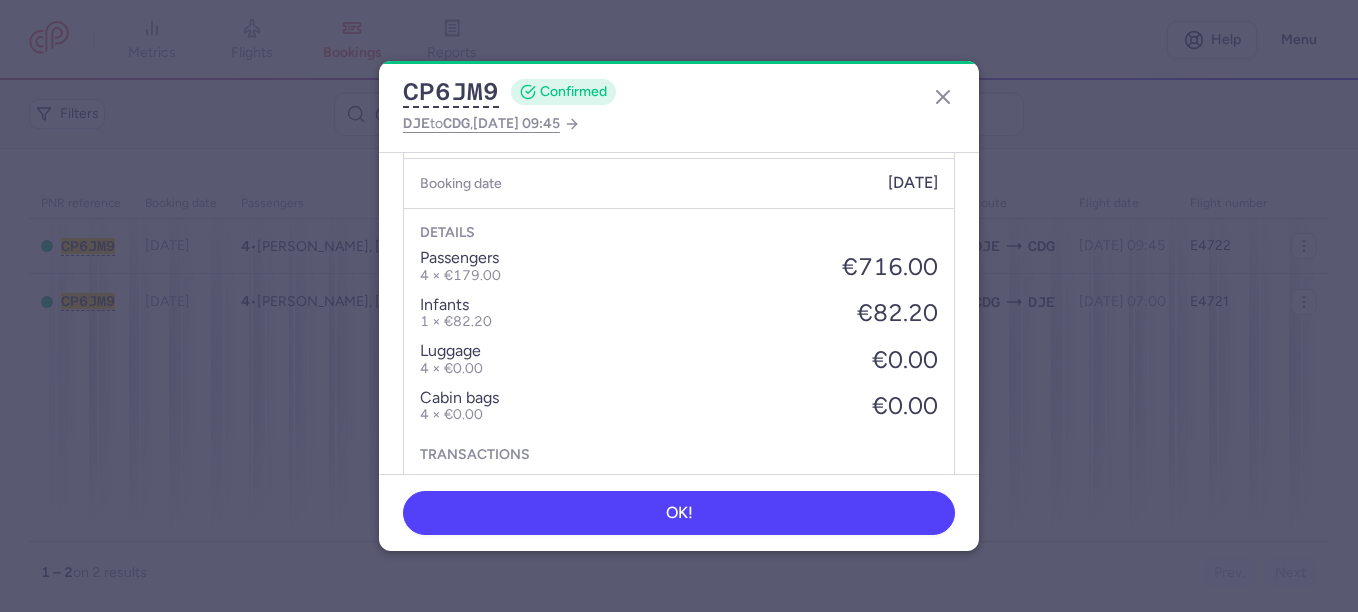 click on "luggage 4 × €0.00 €0.00" 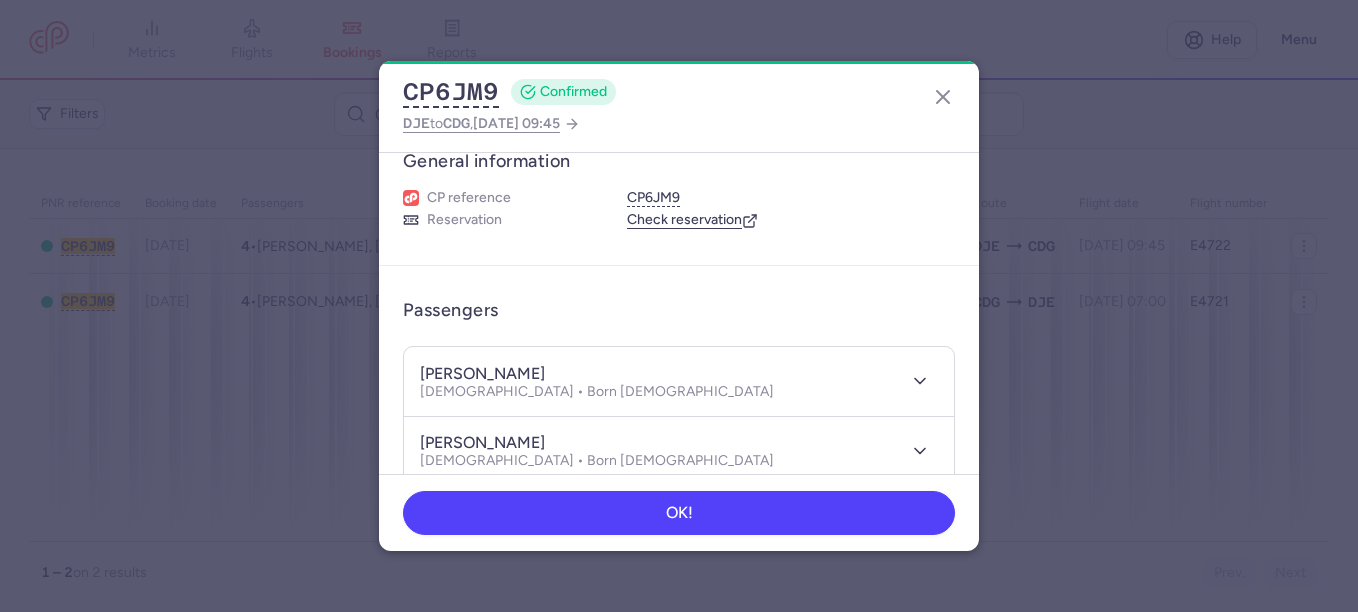scroll, scrollTop: 0, scrollLeft: 0, axis: both 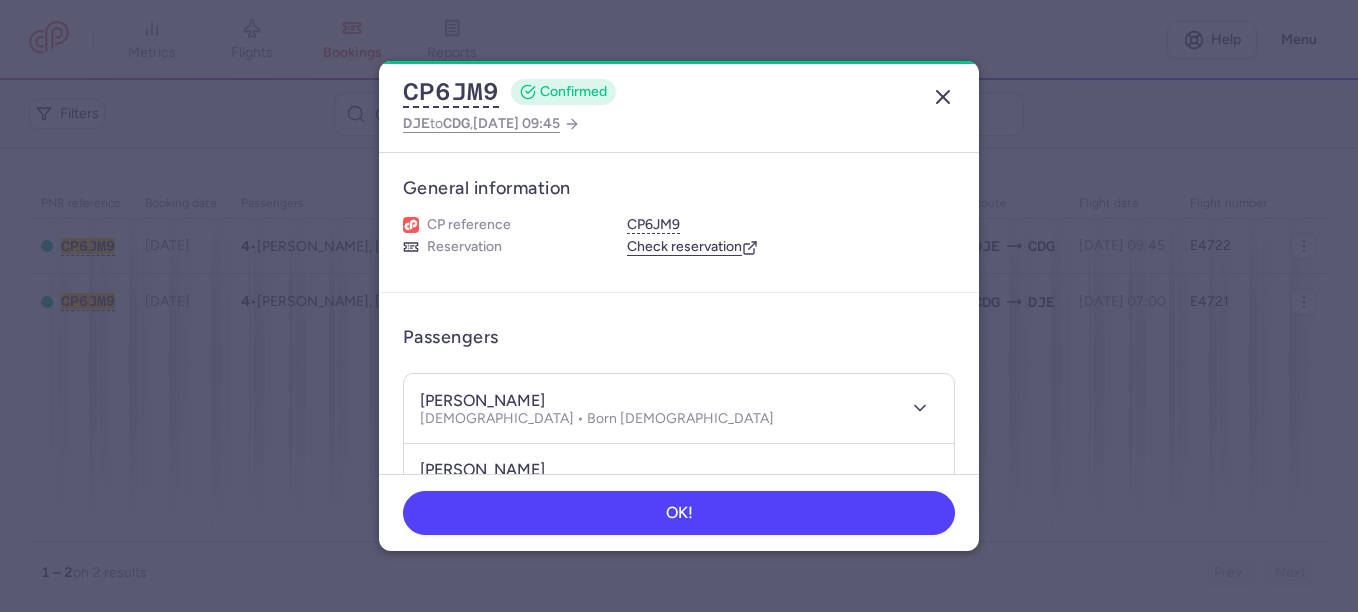 click 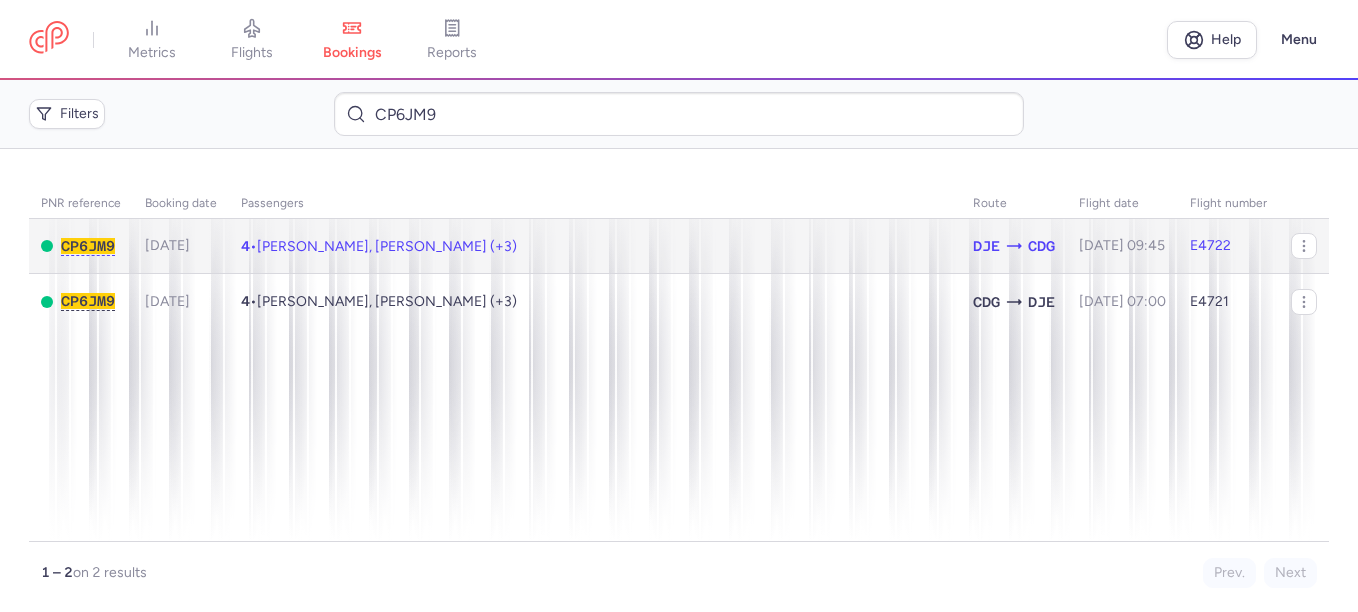 click on "[PERSON_NAME], [PERSON_NAME] (+3)" at bounding box center [387, 246] 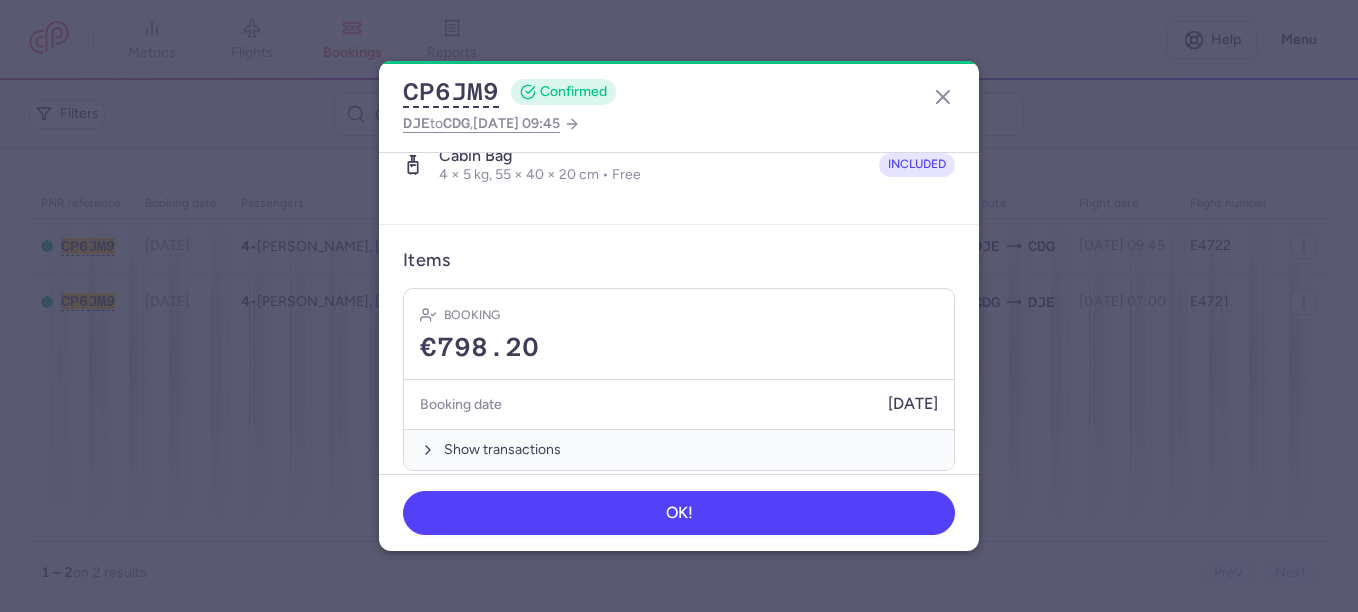 scroll, scrollTop: 878, scrollLeft: 0, axis: vertical 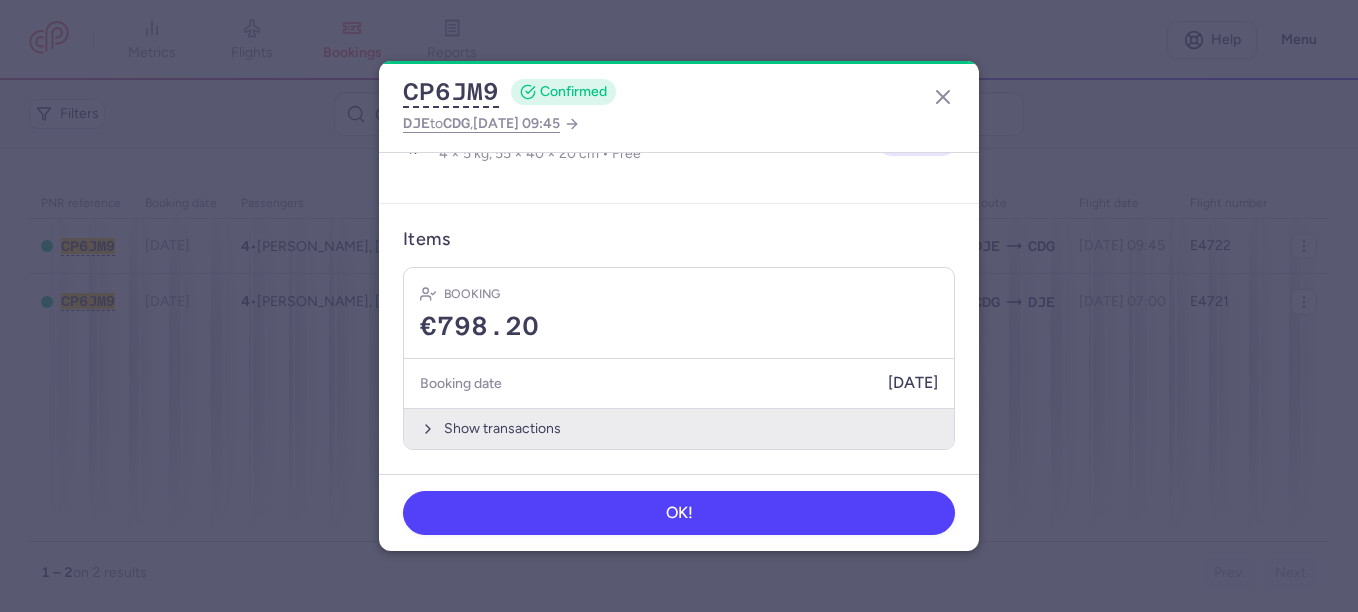 click on "Show transactions" at bounding box center (679, 428) 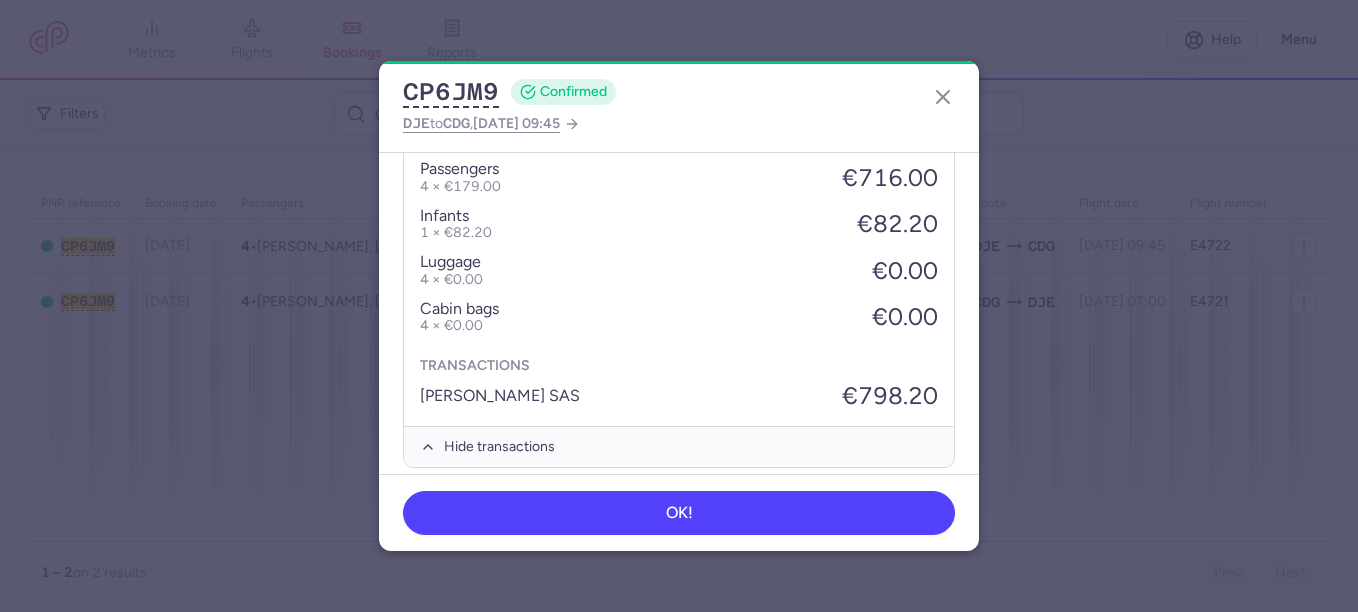 scroll, scrollTop: 1178, scrollLeft: 0, axis: vertical 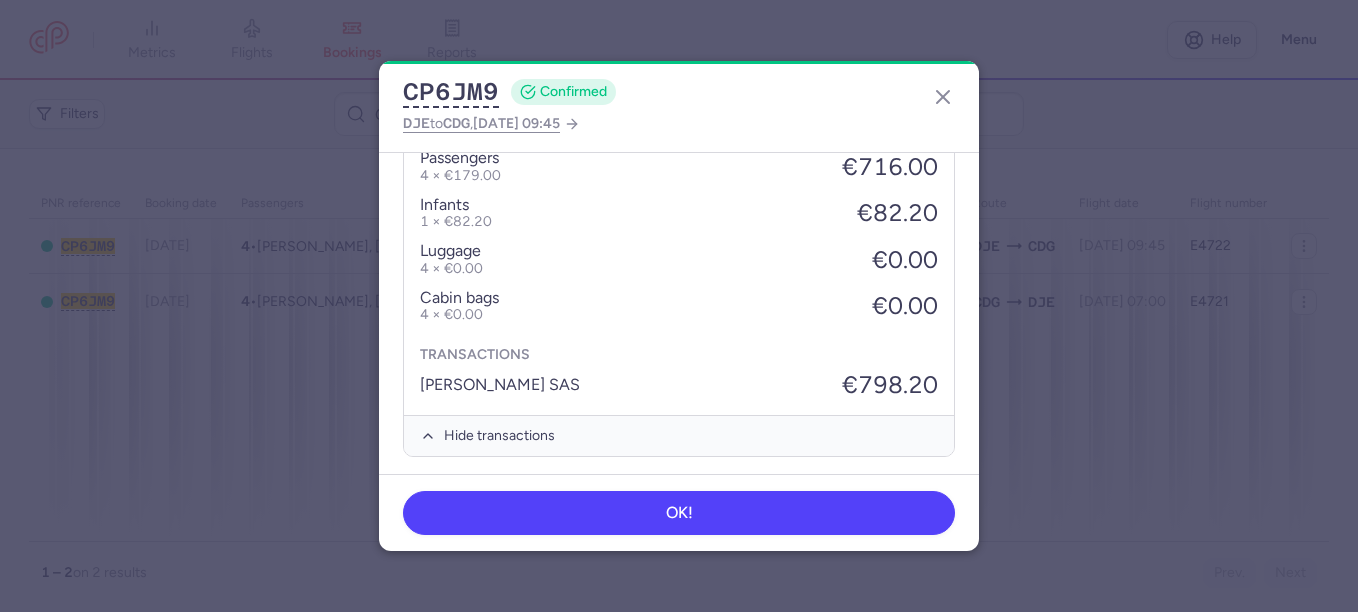 click on "Items Booking €798.20 Booking date  [DATE] Details passengers 4 × €179.00 €716.00 infants 1 × €82.20 €82.20 luggage 4 × €0.00 €0.00 cabin bags 4 × €0.00 €0.00 Transactions [PERSON_NAME] SAS €798.20  Hide transactions" at bounding box center (679, 192) 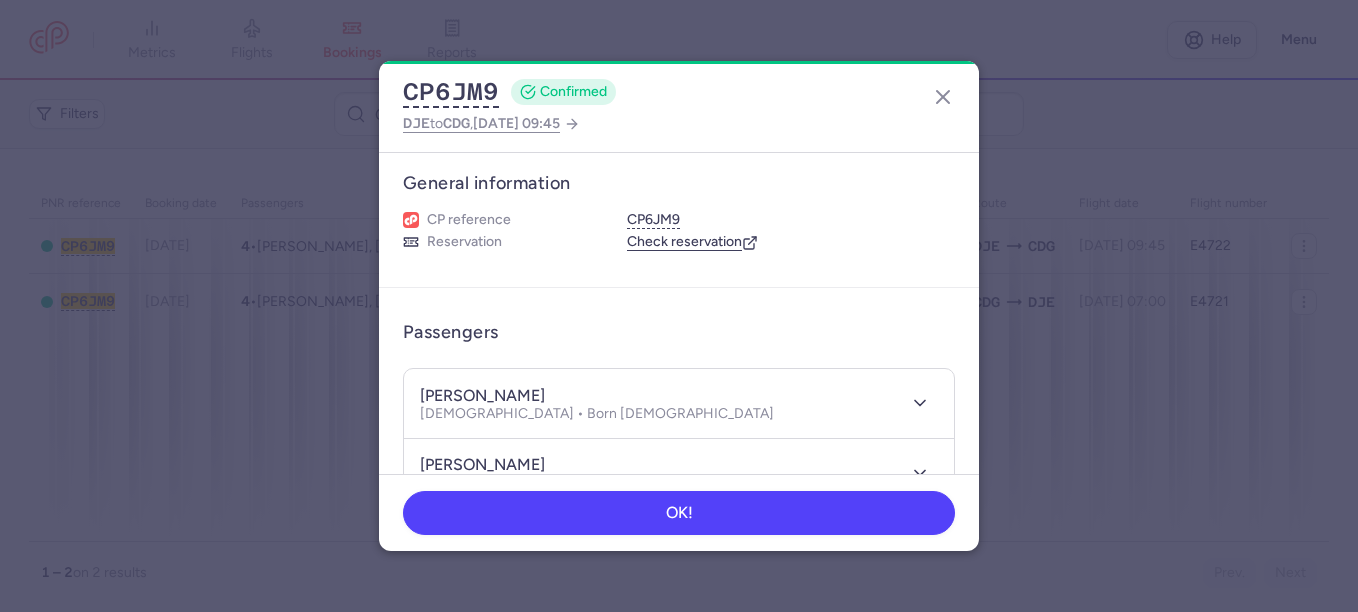 scroll, scrollTop: 0, scrollLeft: 0, axis: both 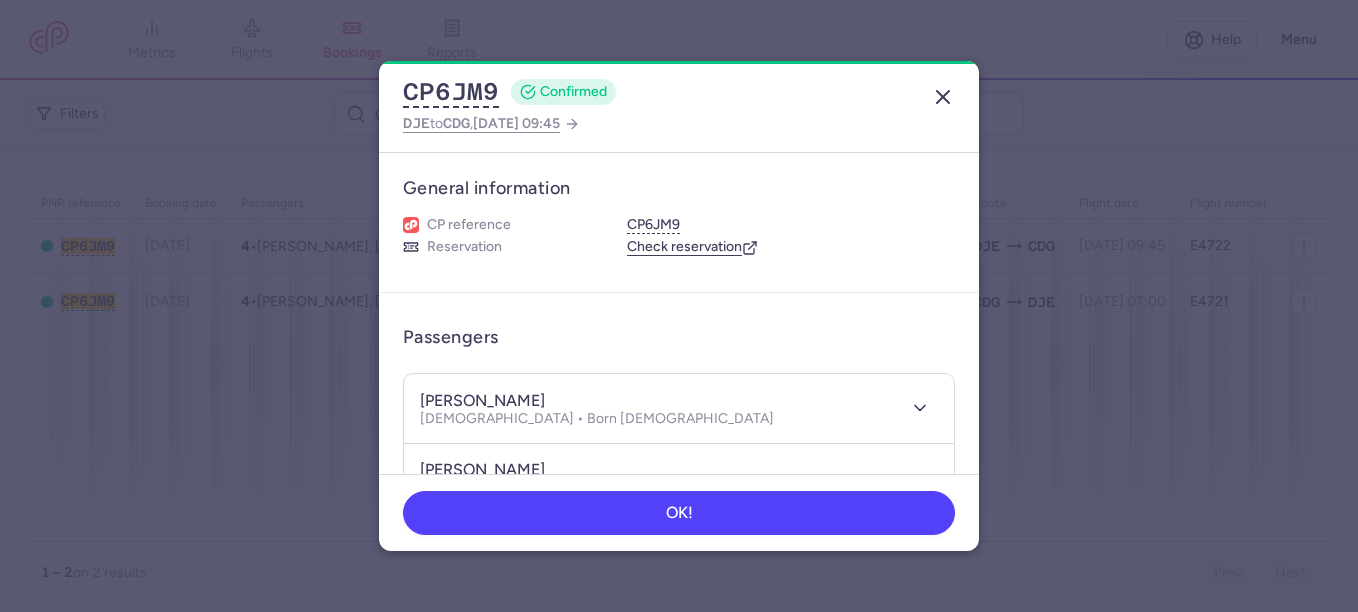 click 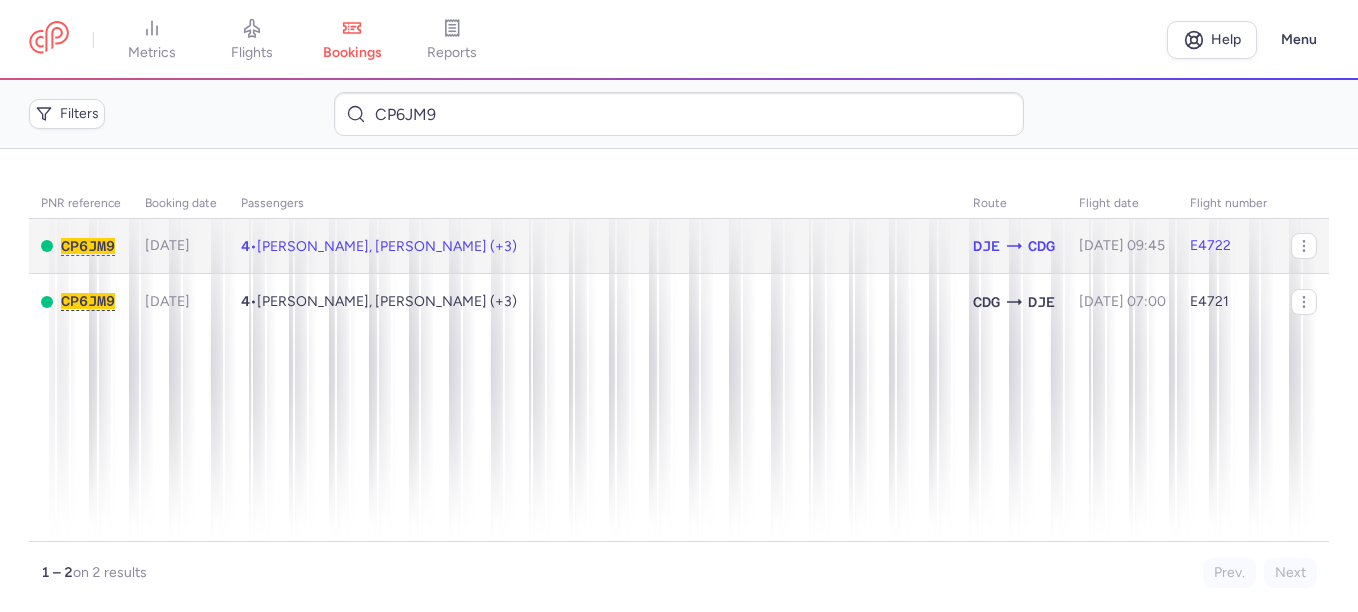 click on "4  •  [PERSON_NAME], [PERSON_NAME] (+3)" 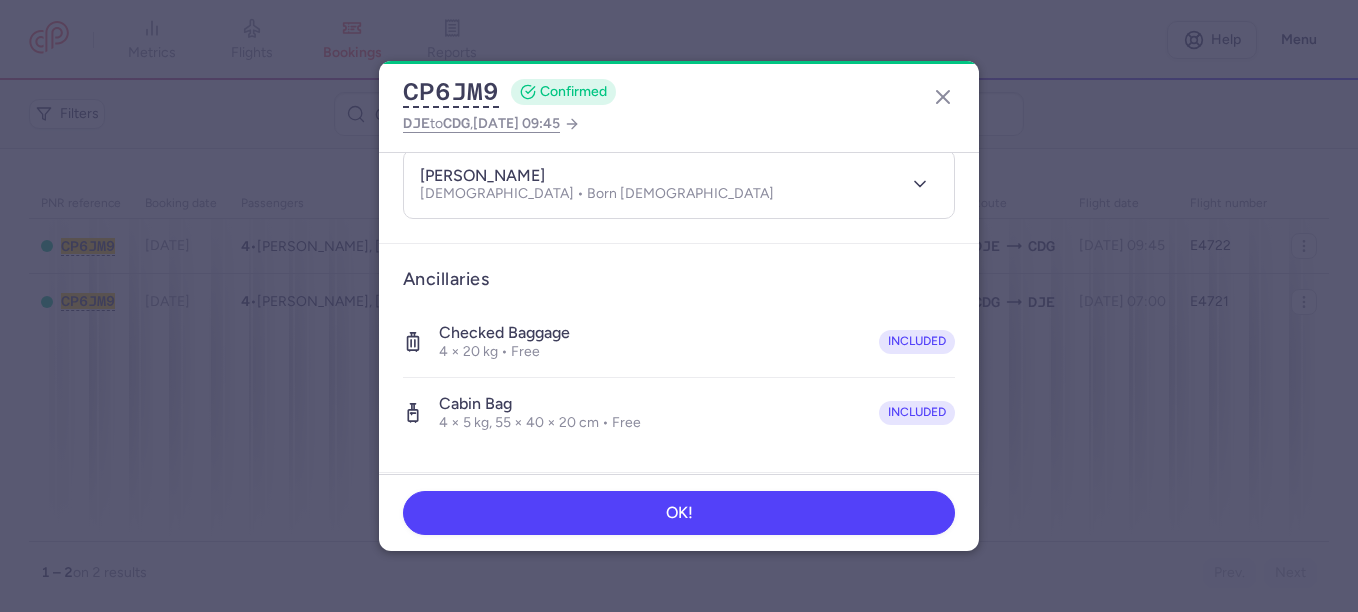 scroll, scrollTop: 578, scrollLeft: 0, axis: vertical 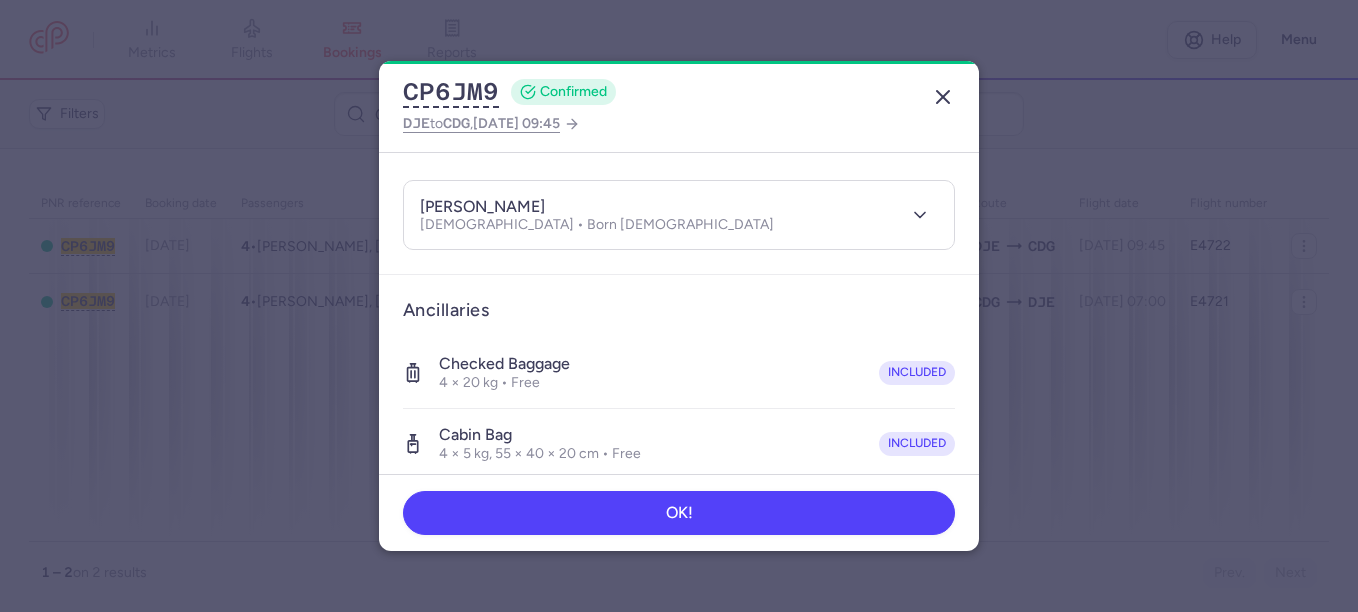 click 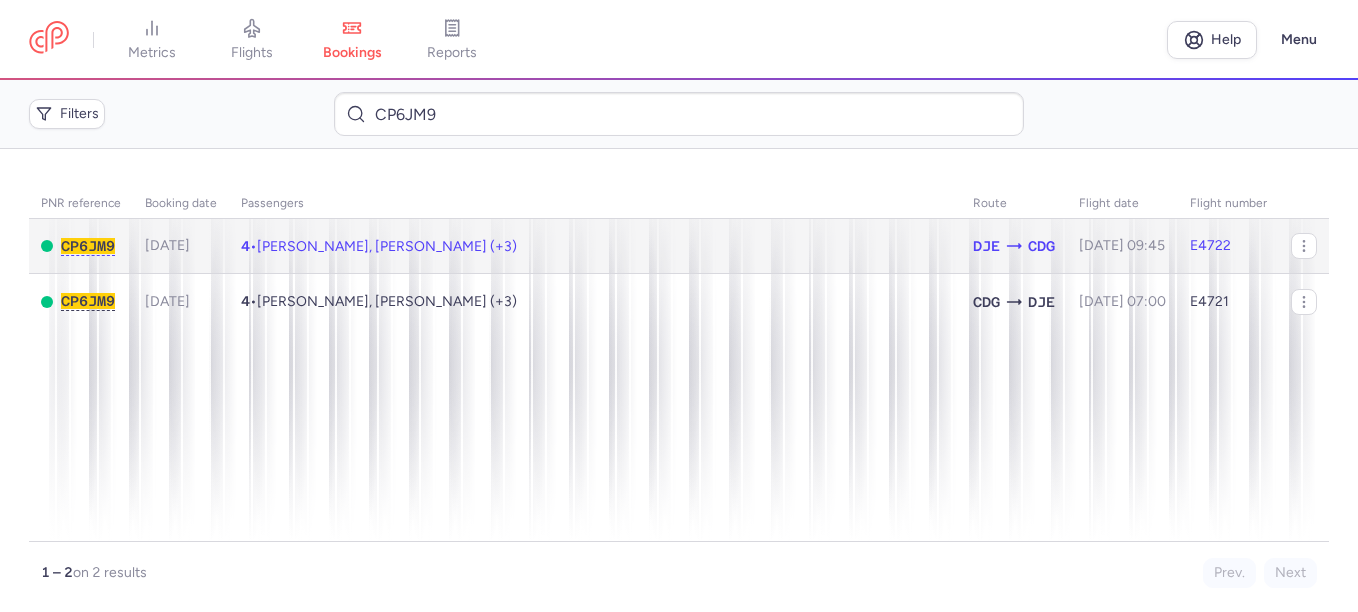click on "4  •  [PERSON_NAME], [PERSON_NAME] (+3)" 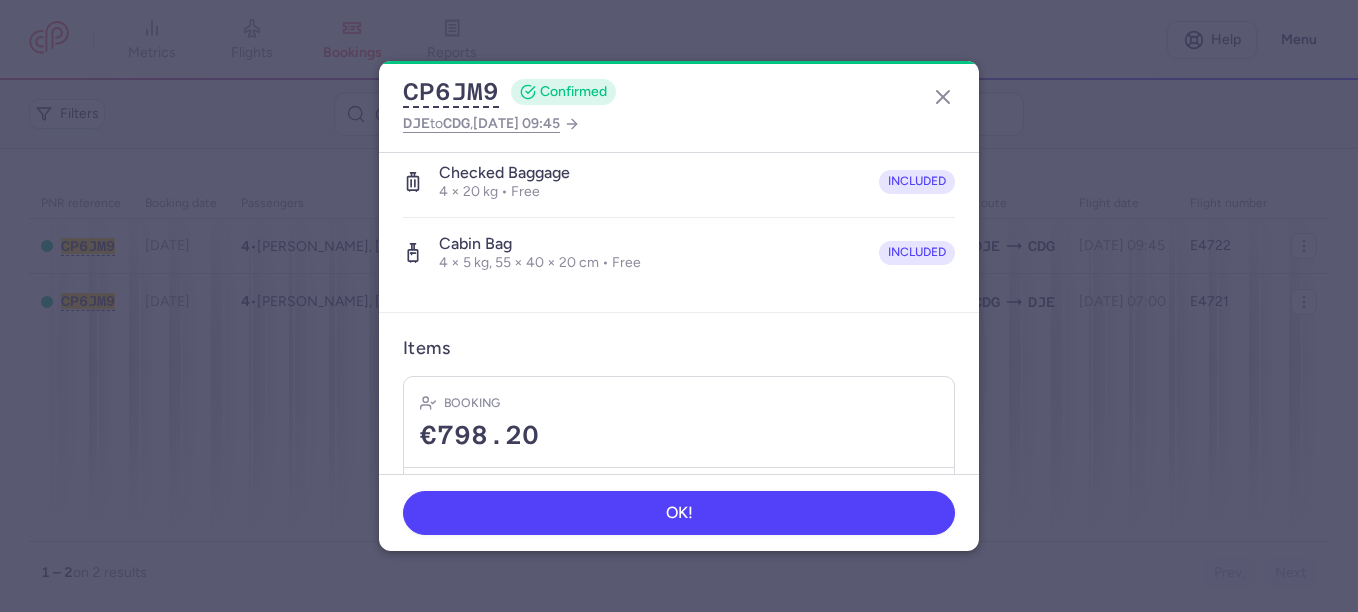 scroll, scrollTop: 878, scrollLeft: 0, axis: vertical 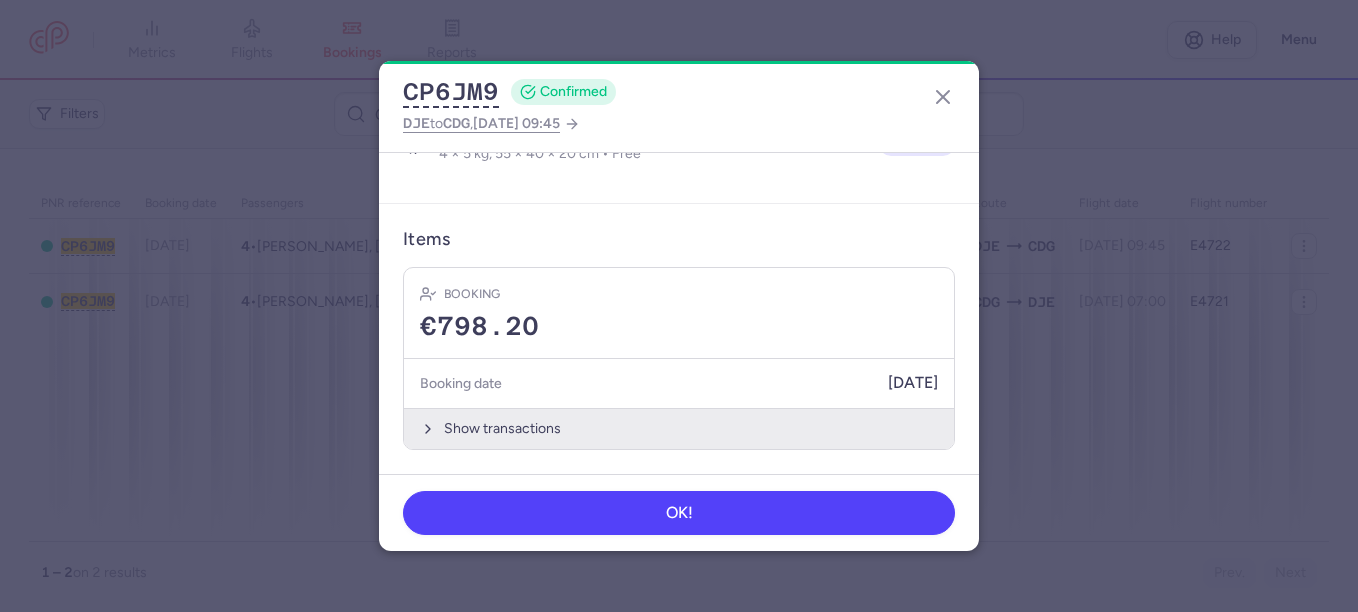click on "Show transactions" at bounding box center (679, 428) 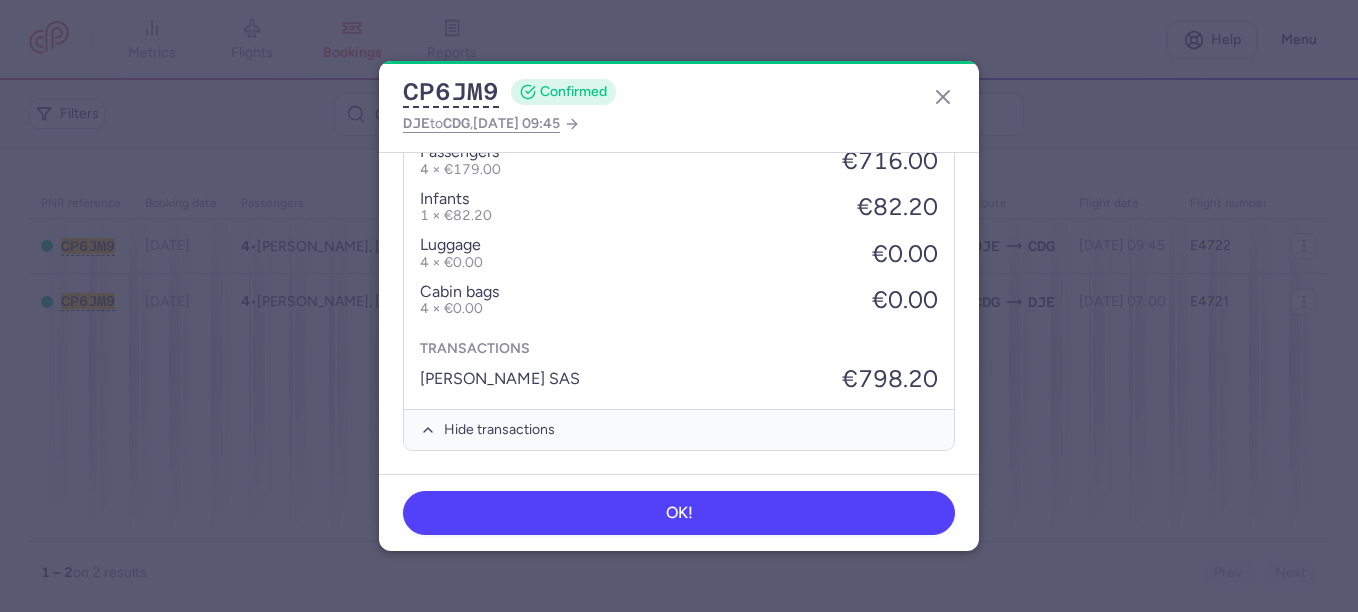 scroll, scrollTop: 1185, scrollLeft: 0, axis: vertical 